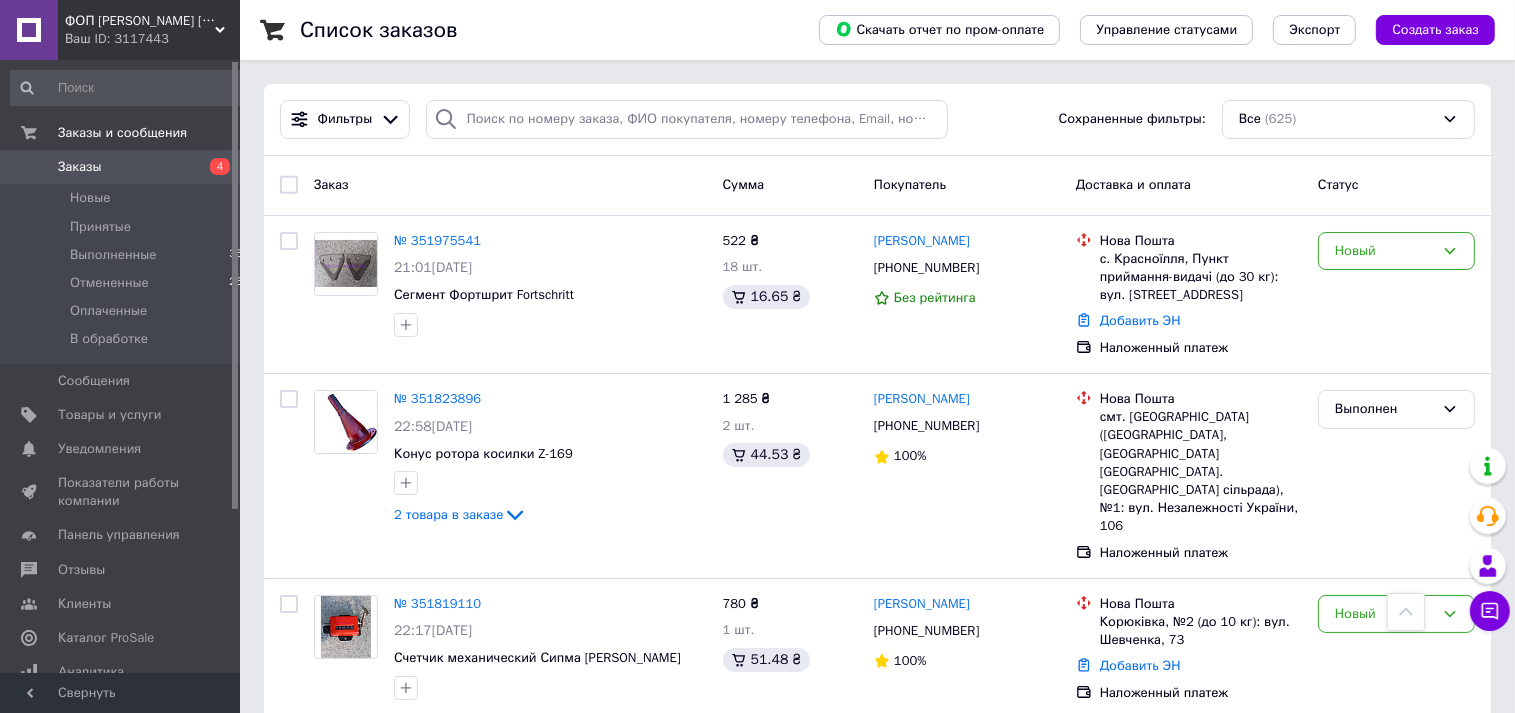 scroll, scrollTop: 528, scrollLeft: 0, axis: vertical 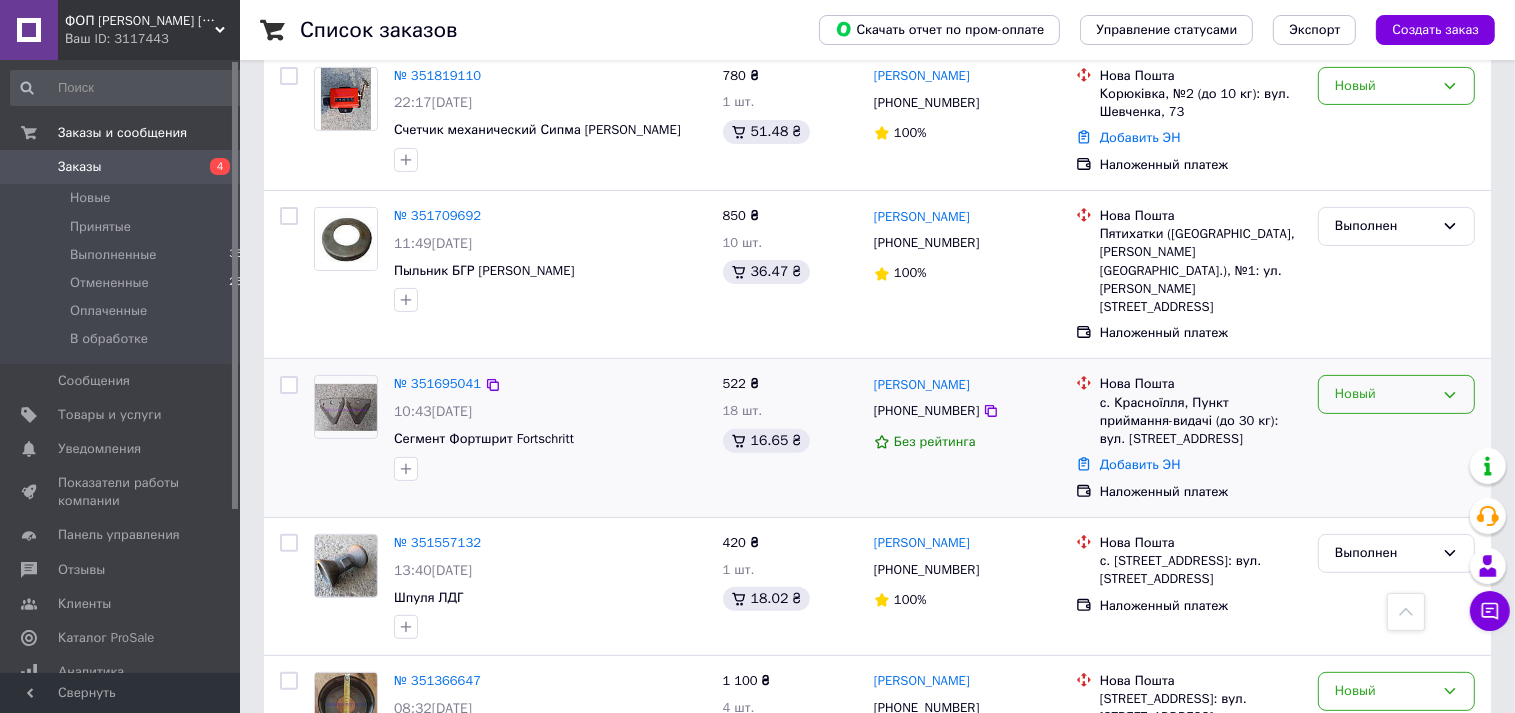 click on "Новый" at bounding box center [1396, 394] 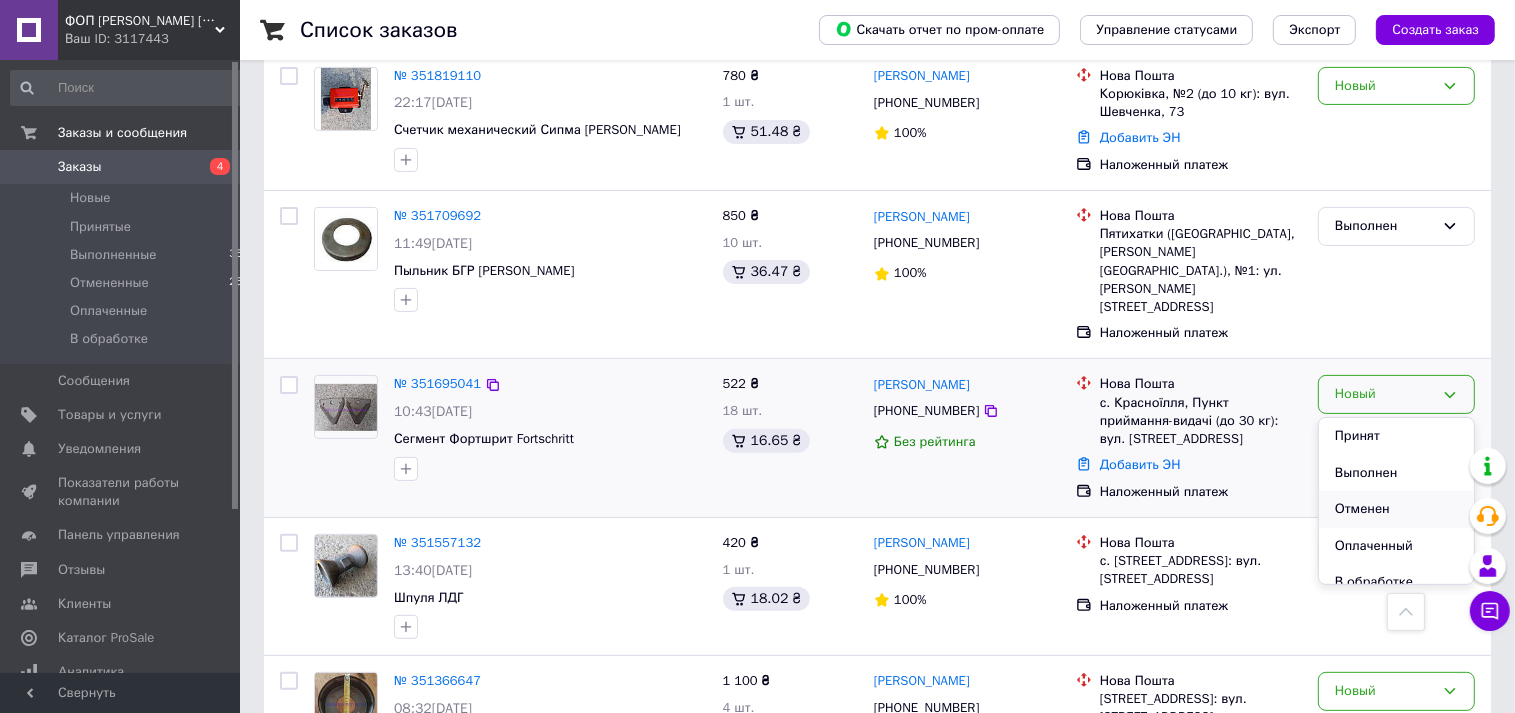 click on "Отменен" at bounding box center [1396, 509] 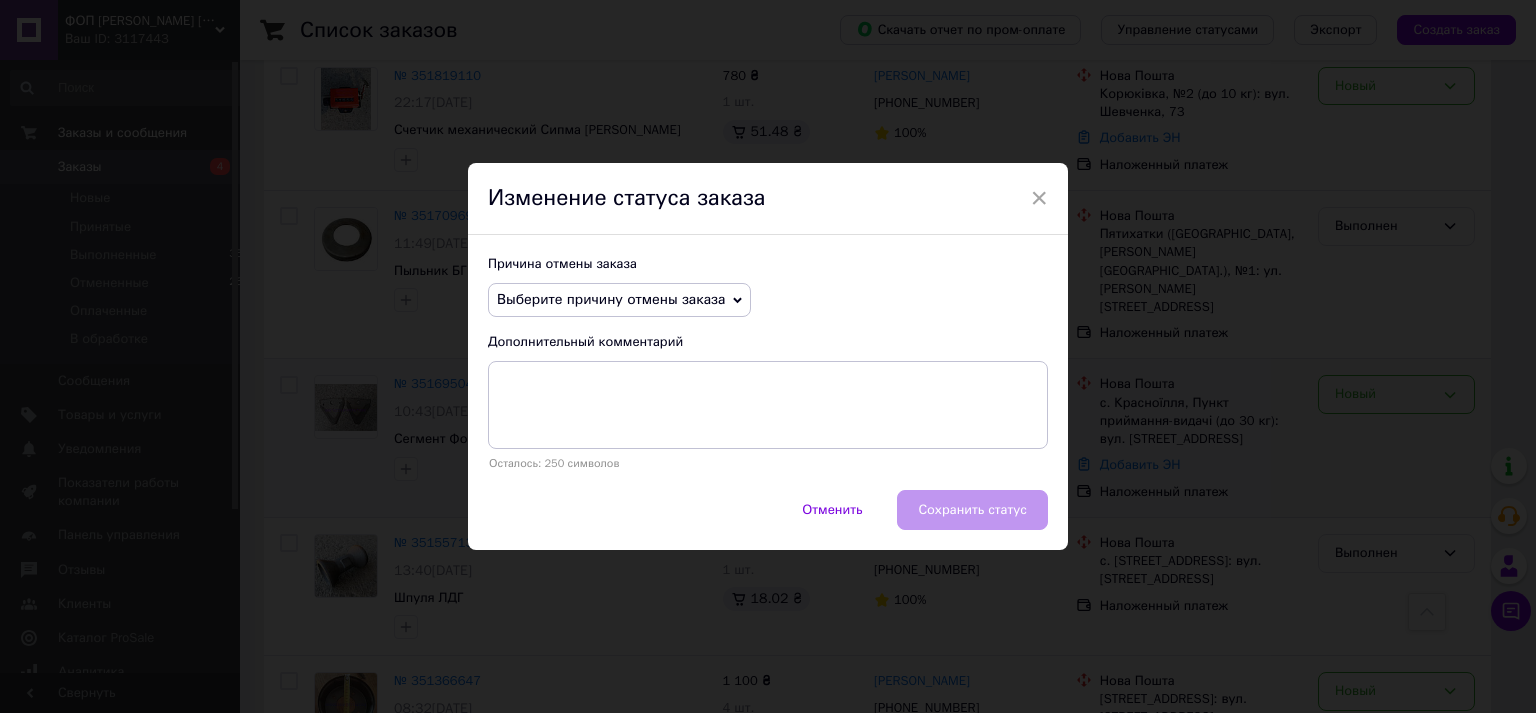 click on "Выберите причину отмены заказа" at bounding box center (611, 299) 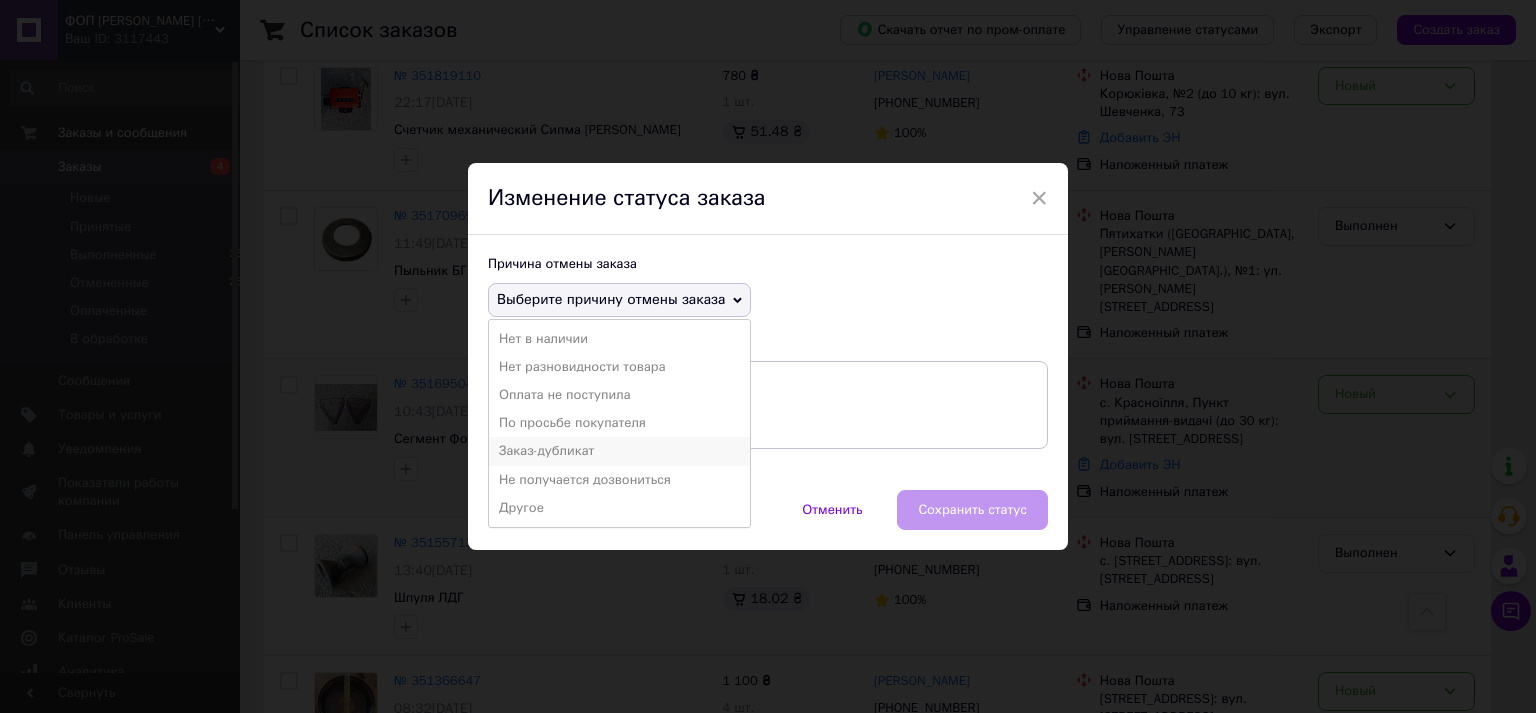 click on "Заказ-дубликат" at bounding box center (619, 451) 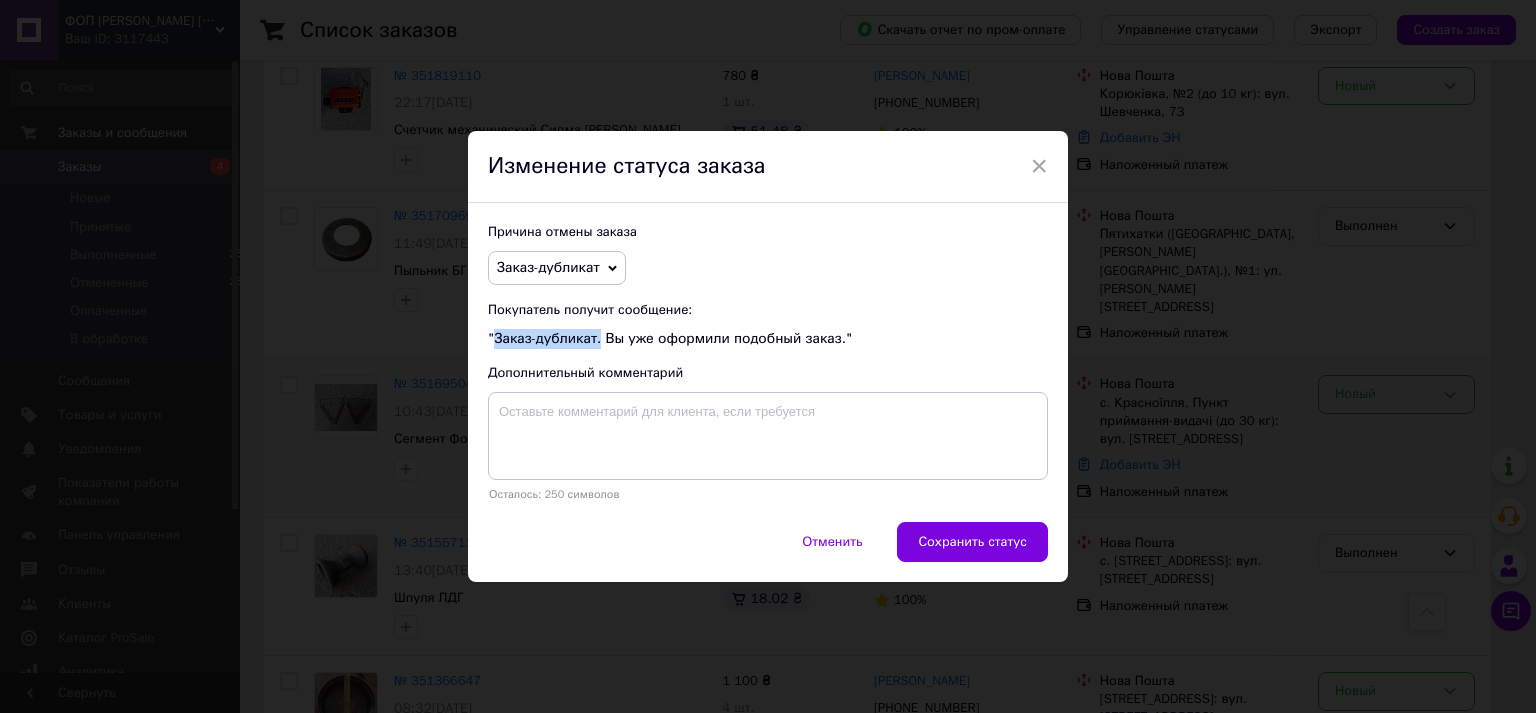drag, startPoint x: 484, startPoint y: 334, endPoint x: 585, endPoint y: 334, distance: 101 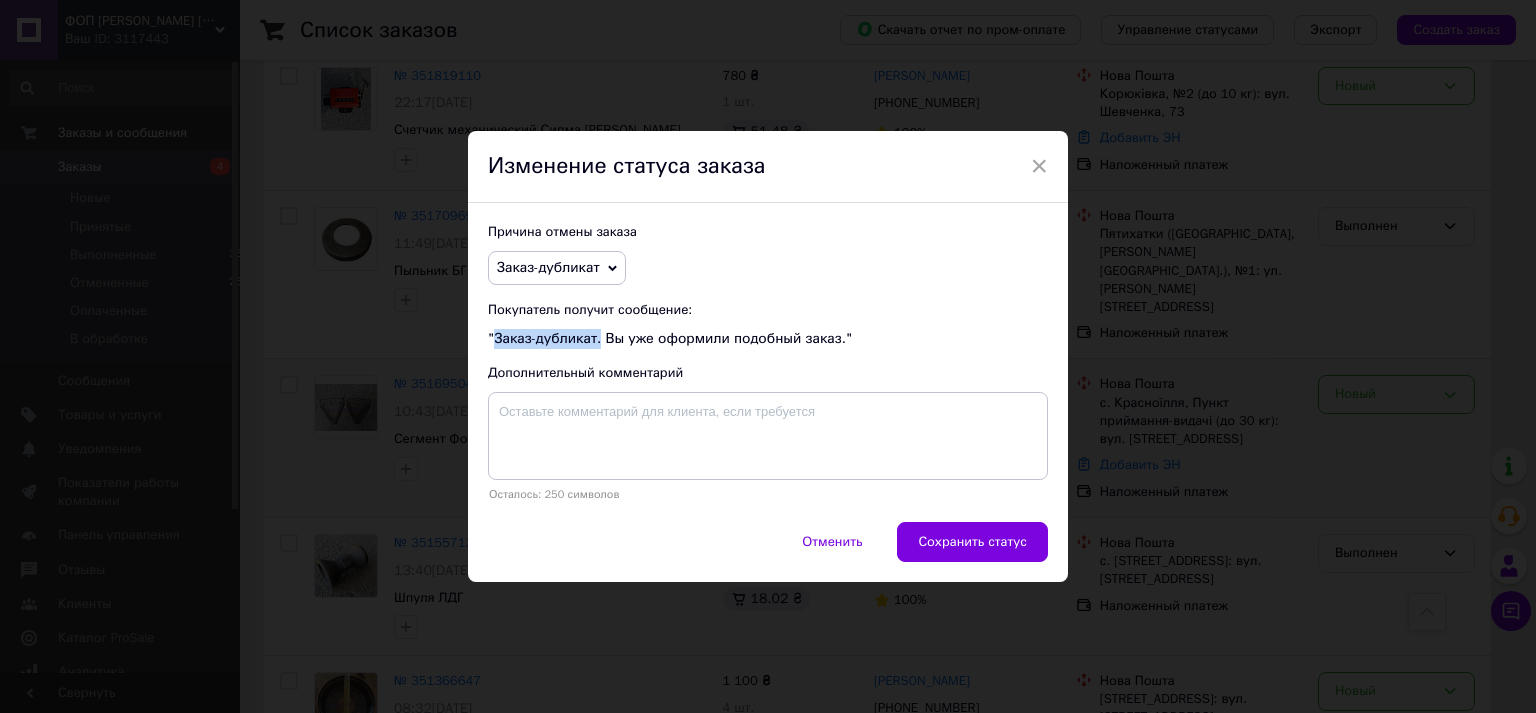 copy on "Заказ-дубликат." 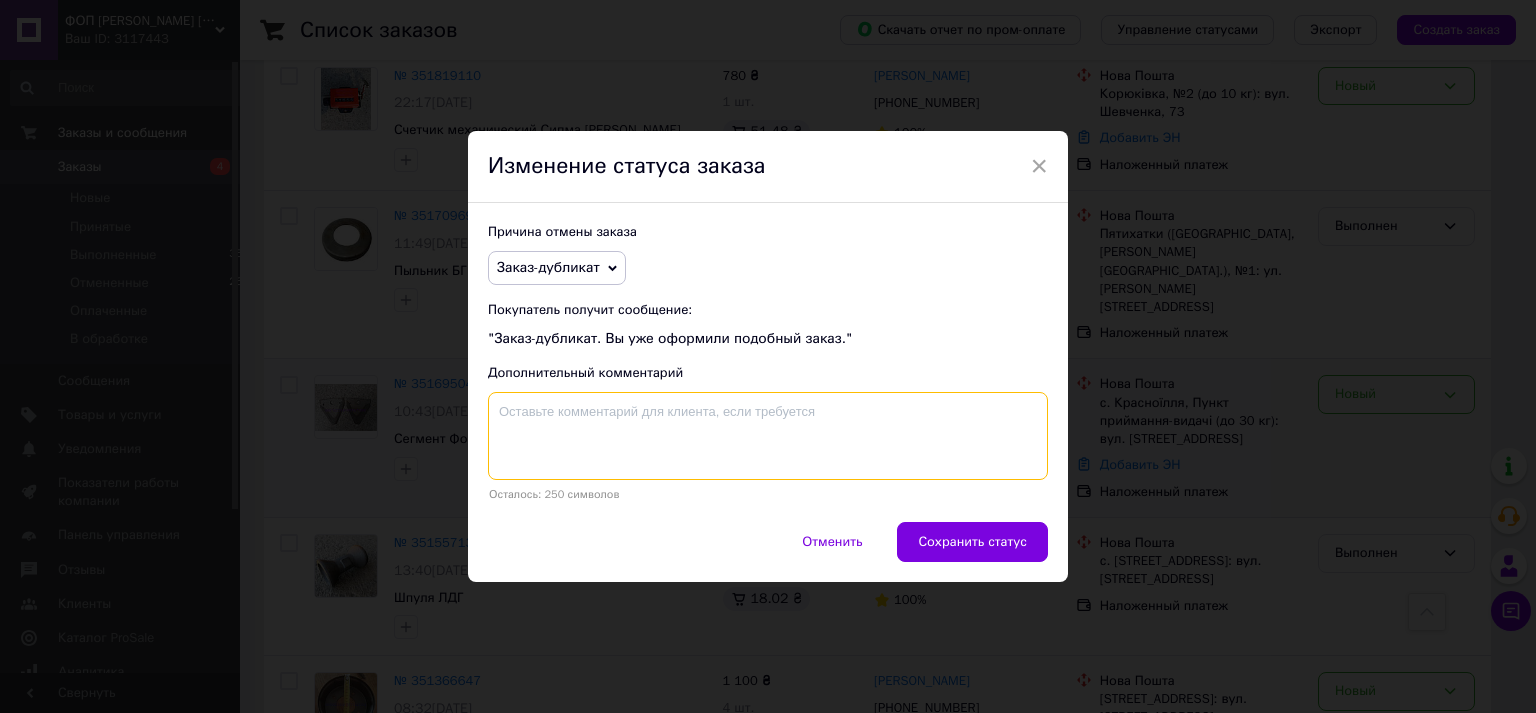 drag, startPoint x: 594, startPoint y: 391, endPoint x: 798, endPoint y: 454, distance: 213.50644 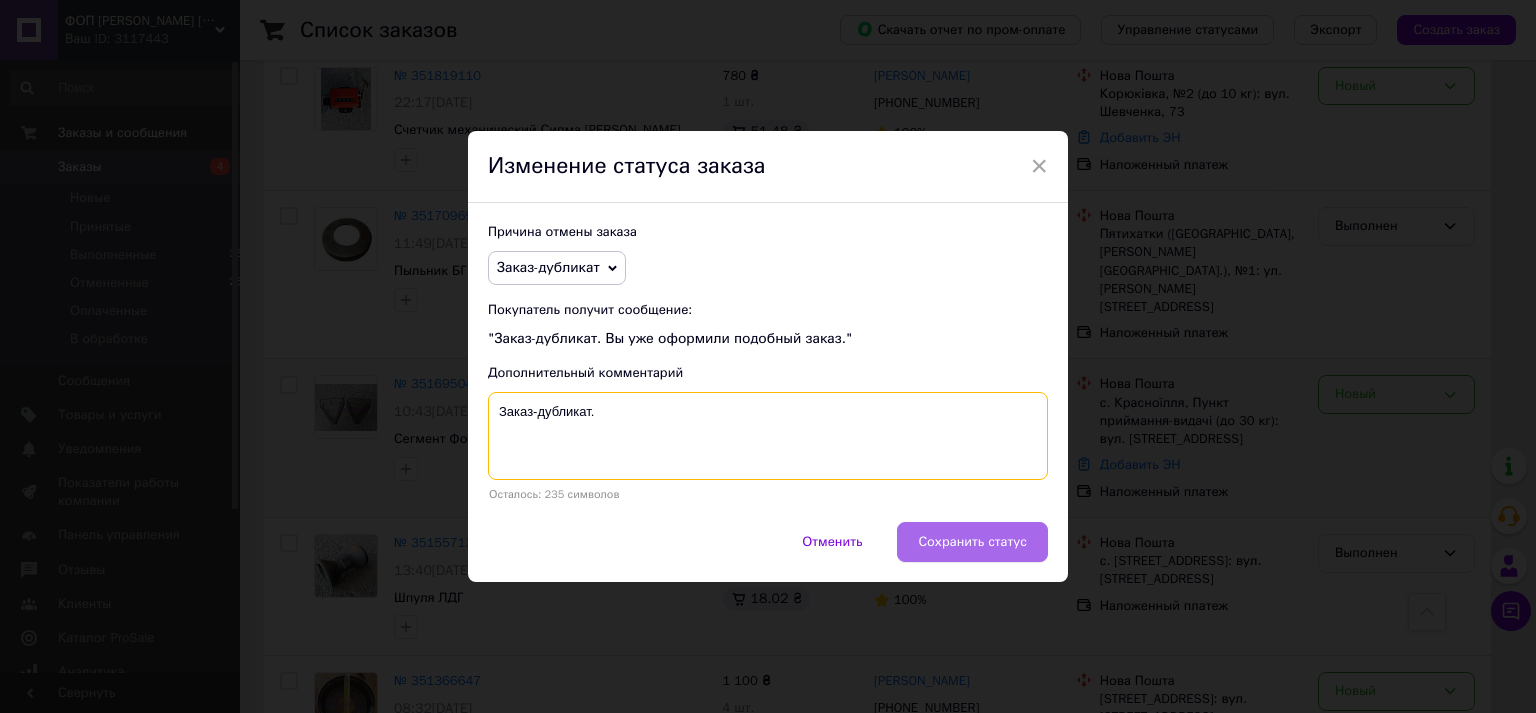 type on "Заказ-дубликат." 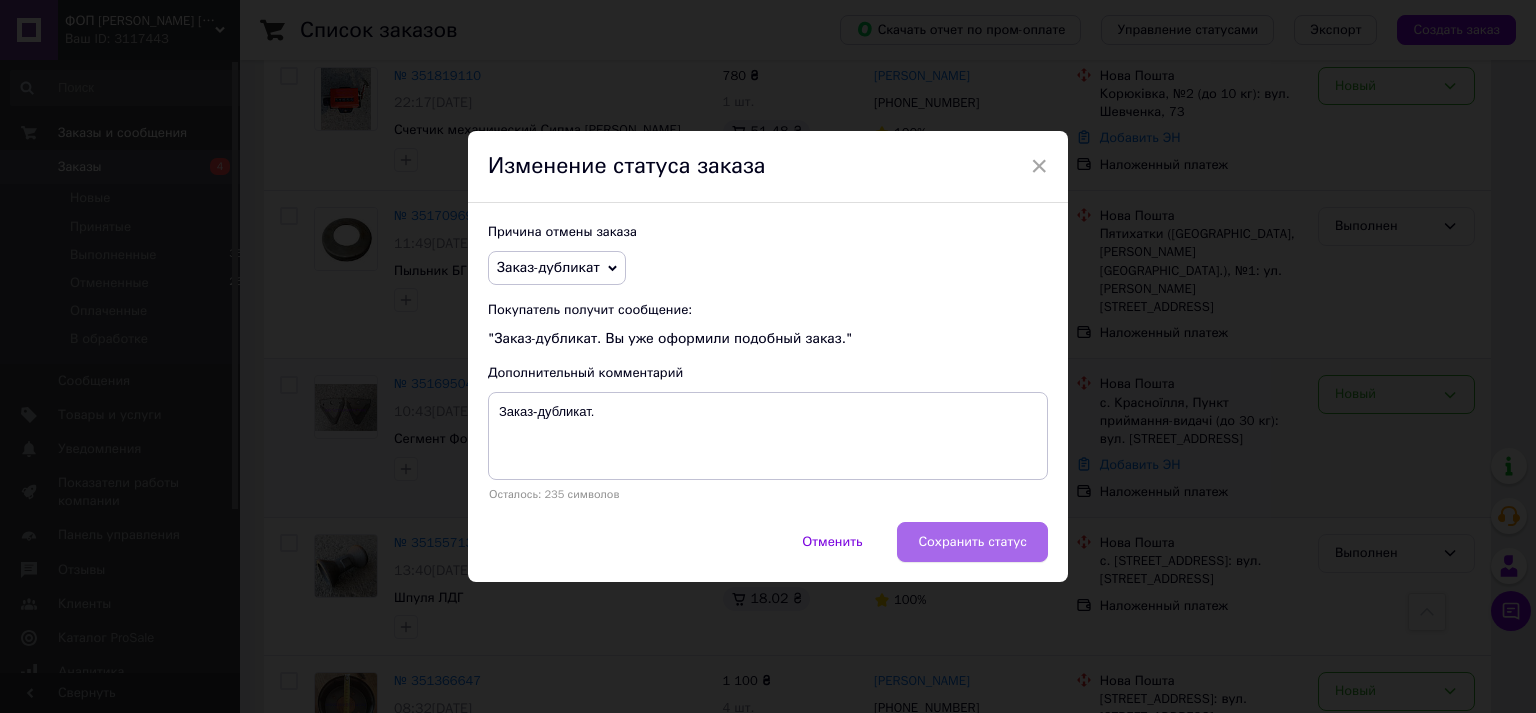 click on "Сохранить статус" at bounding box center [972, 542] 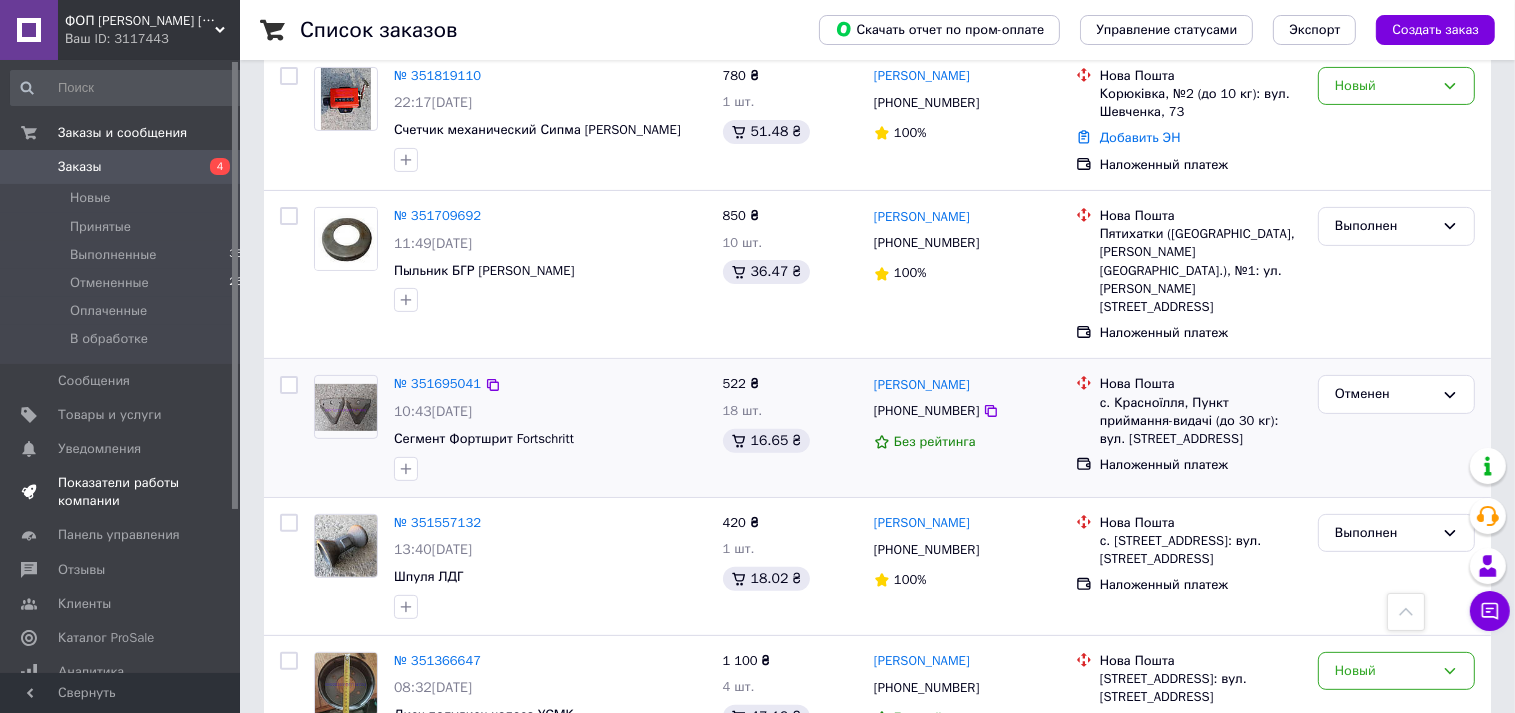 click on "Показатели работы компании" at bounding box center (121, 492) 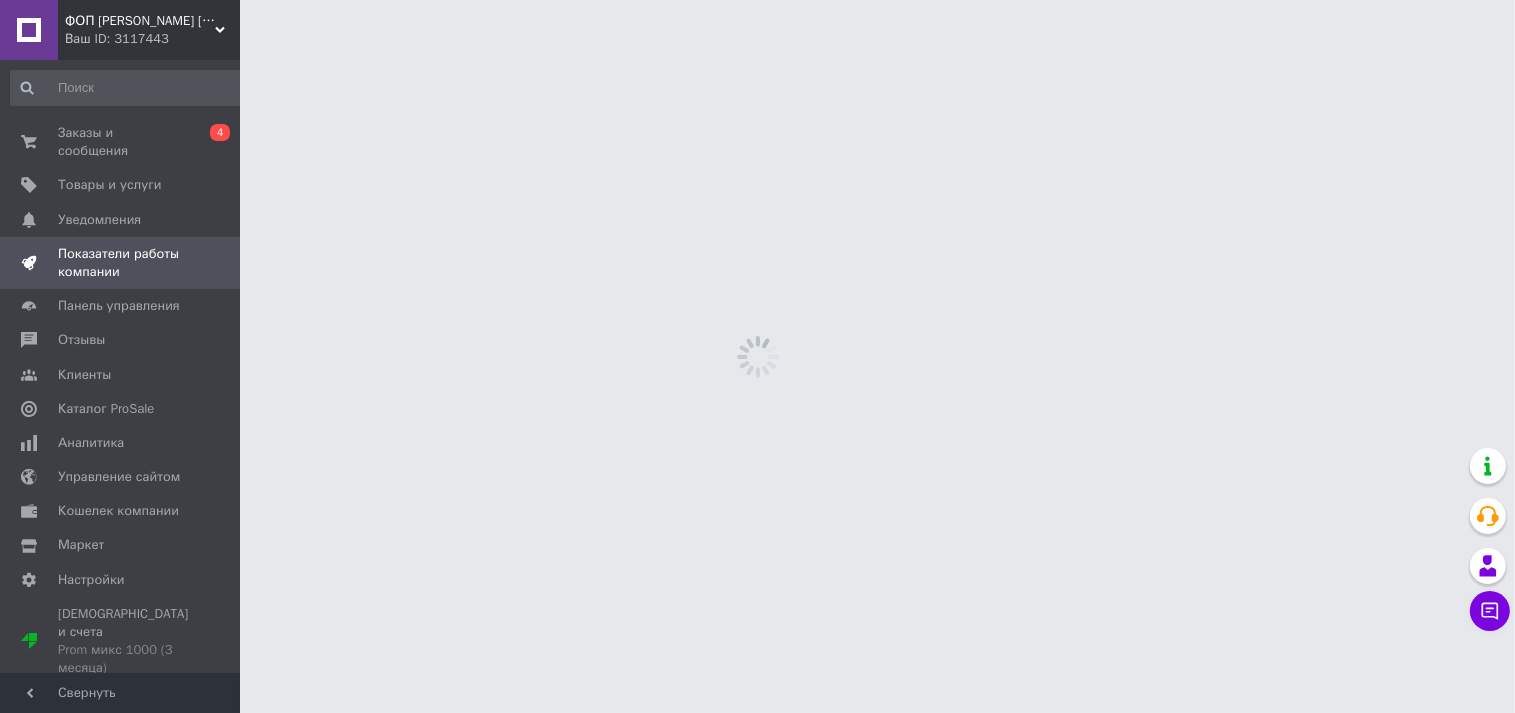 scroll, scrollTop: 0, scrollLeft: 0, axis: both 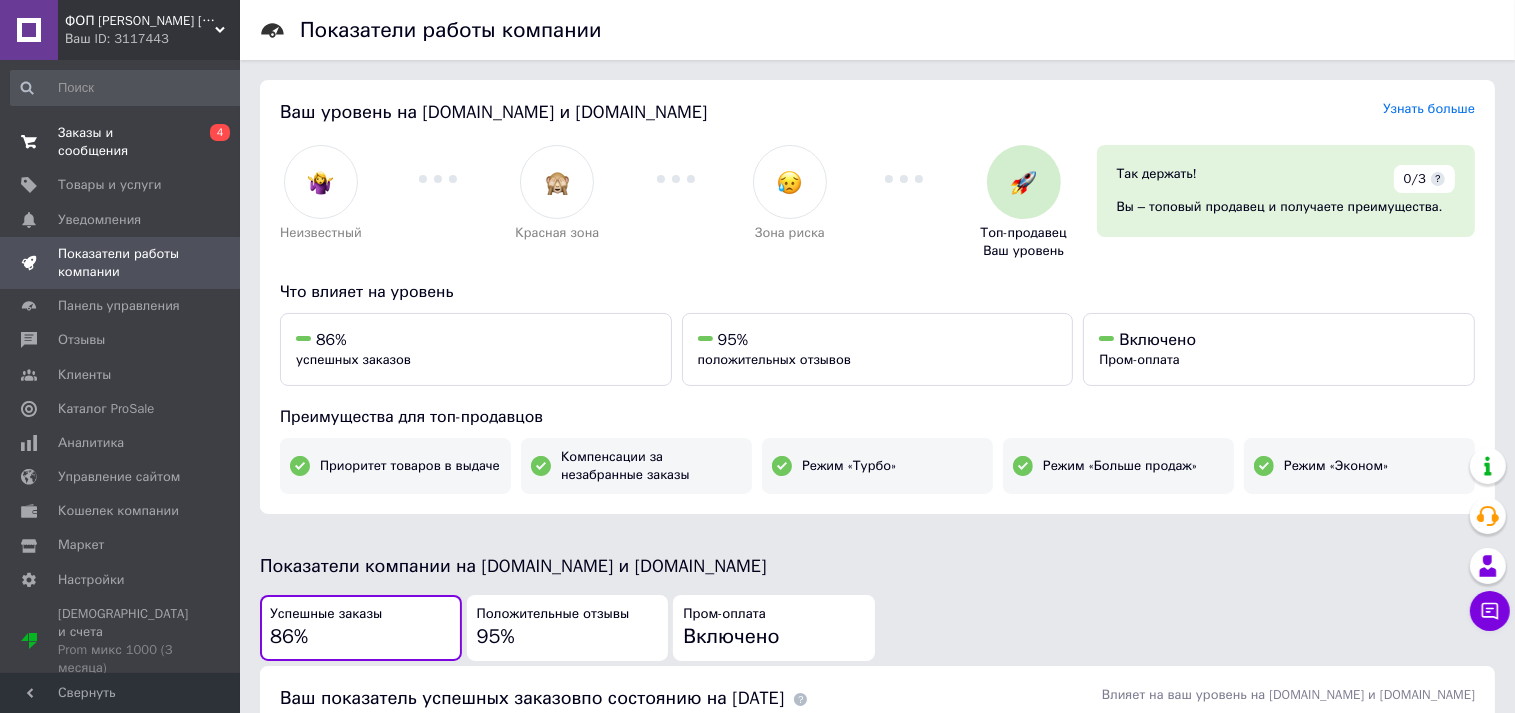 click on "Заказы и сообщения" at bounding box center (121, 142) 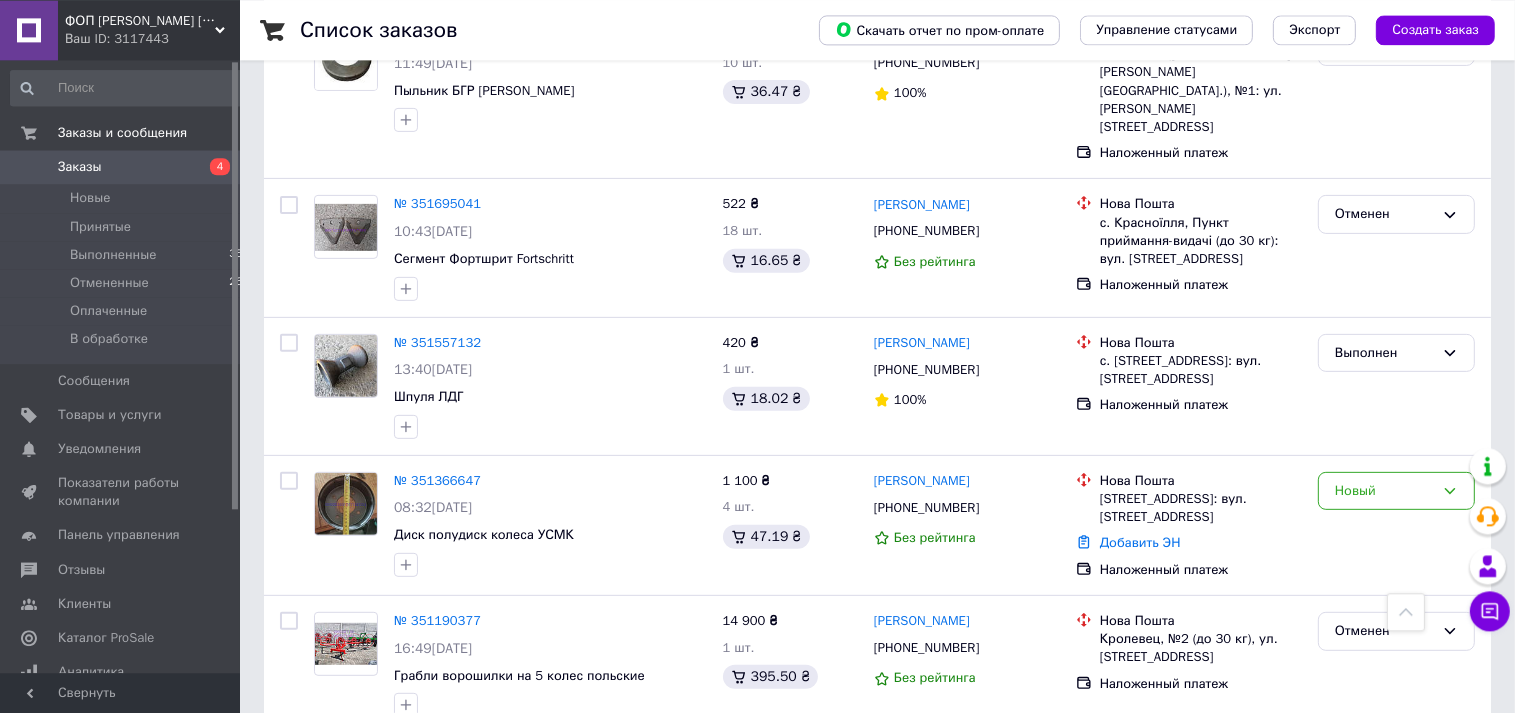 scroll, scrollTop: 739, scrollLeft: 0, axis: vertical 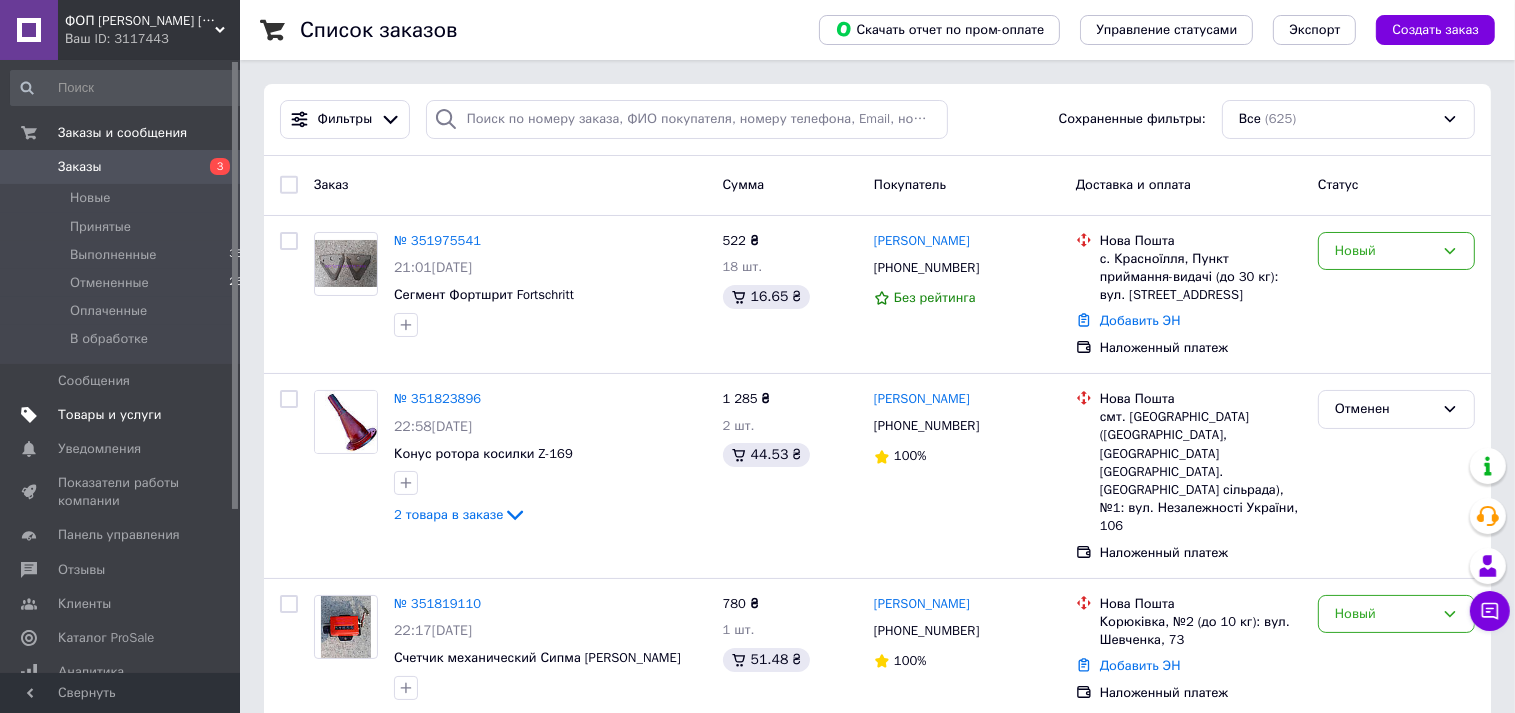 click on "Товары и услуги" at bounding box center [110, 415] 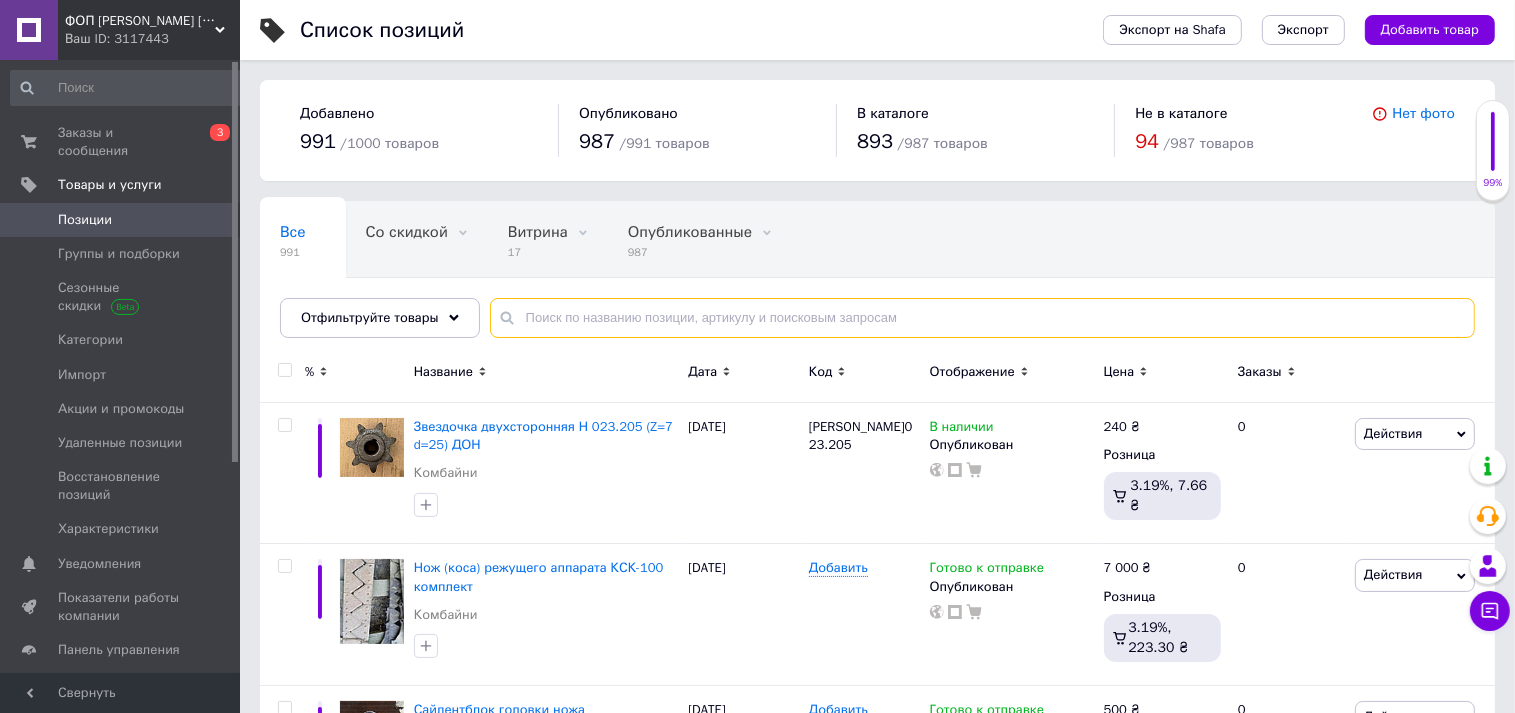 click at bounding box center (982, 318) 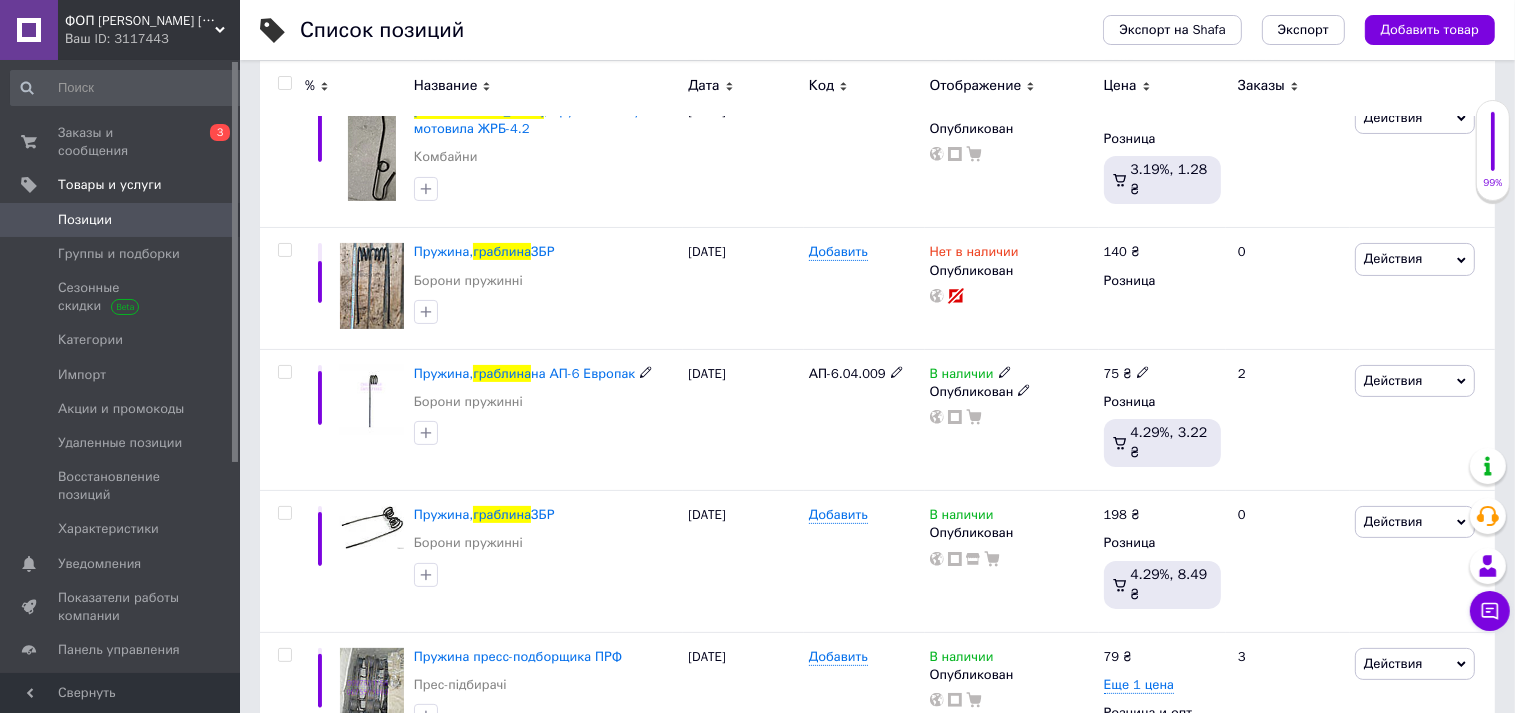 scroll, scrollTop: 360, scrollLeft: 0, axis: vertical 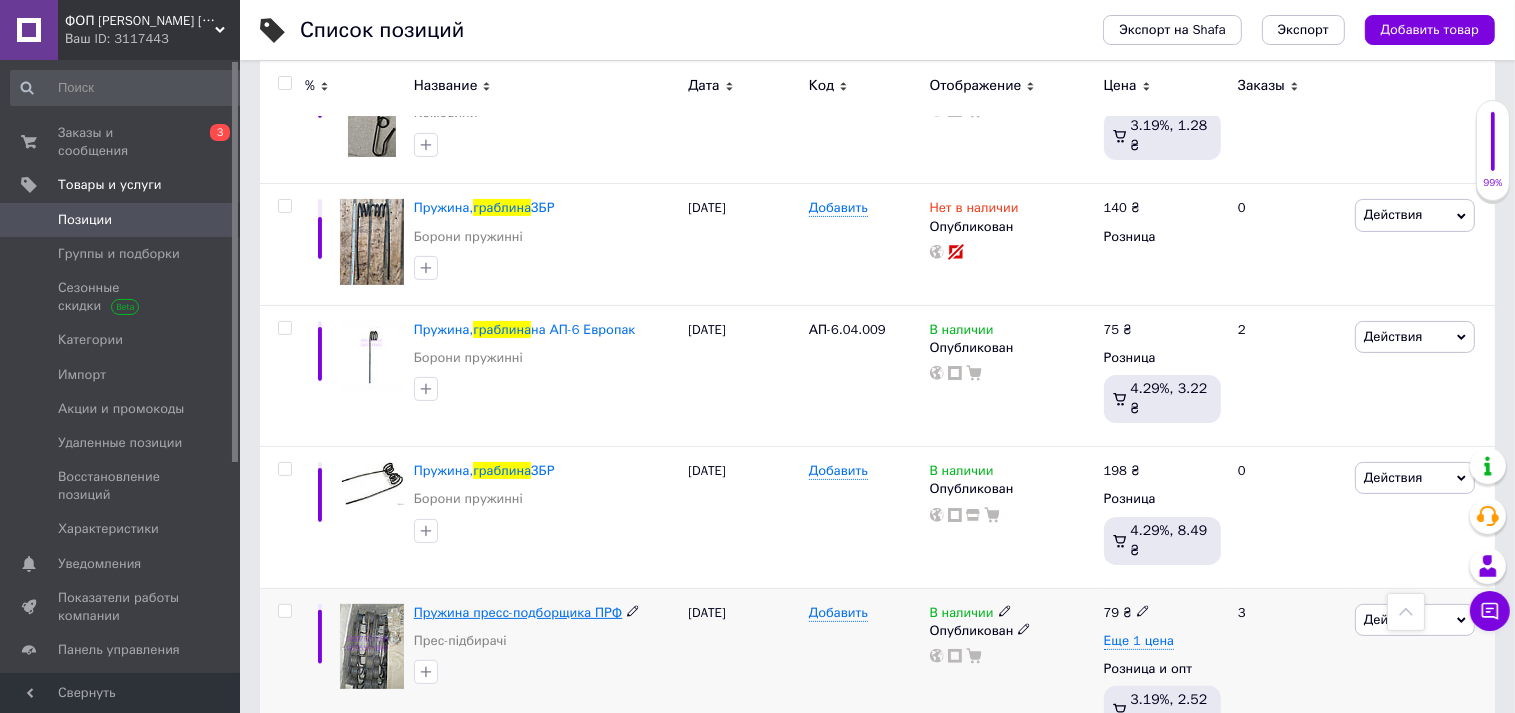 type on "граблина" 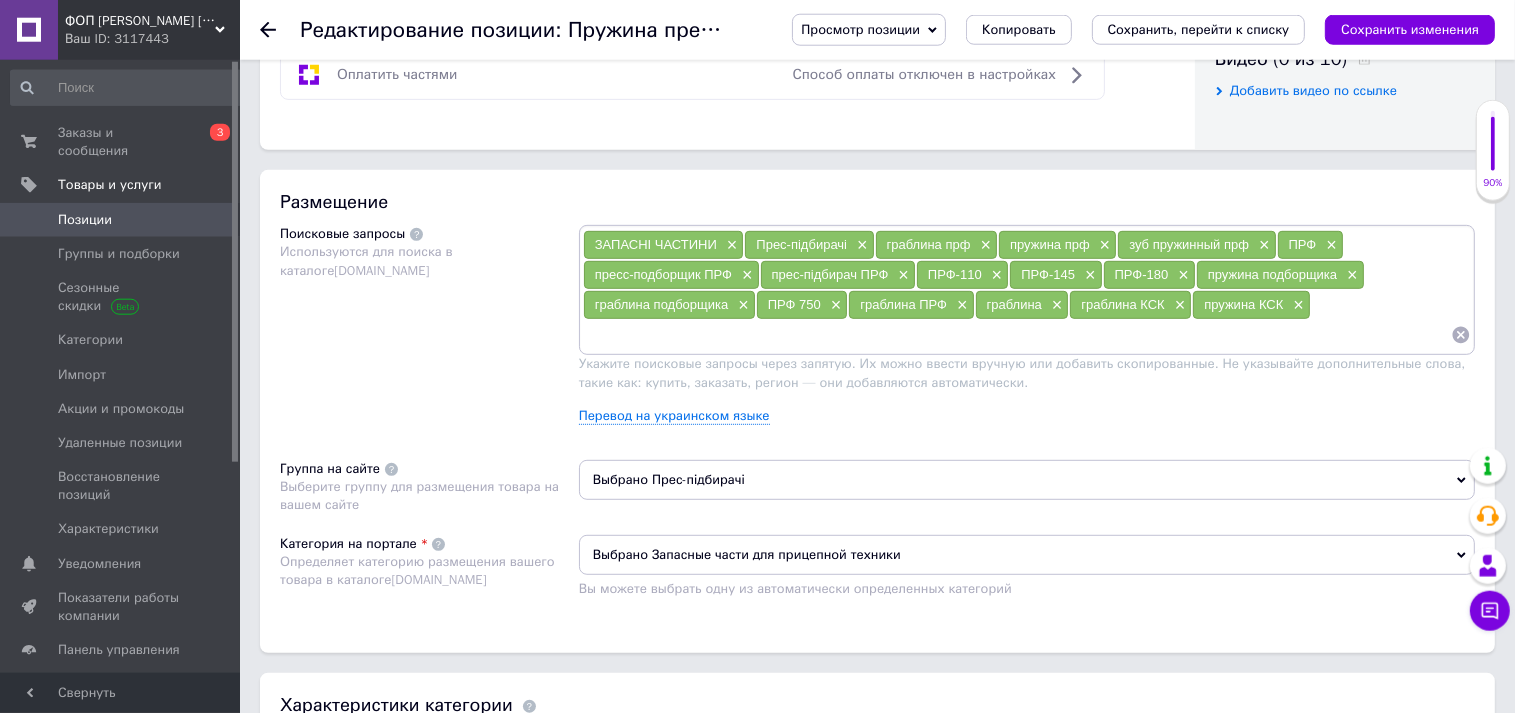 scroll, scrollTop: 1056, scrollLeft: 0, axis: vertical 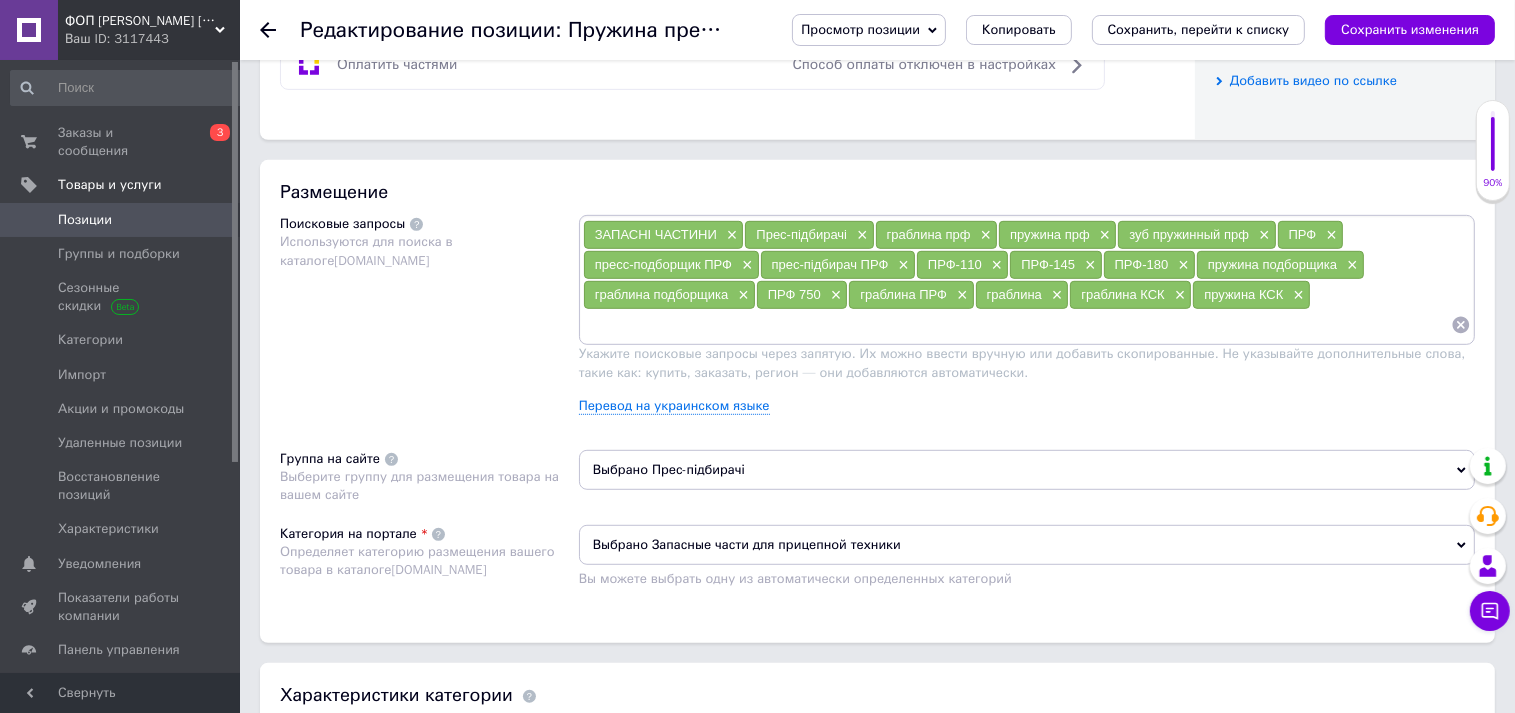 click at bounding box center [1017, 325] 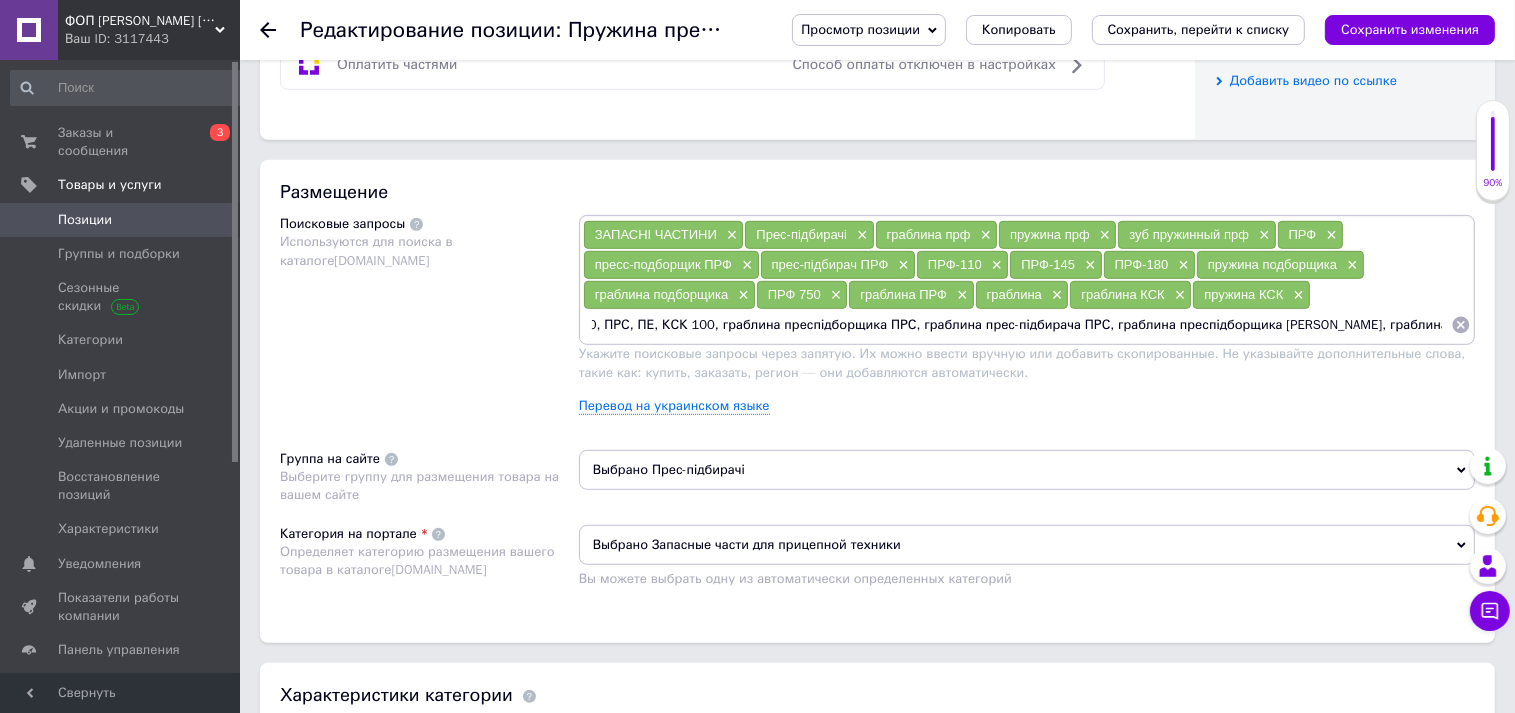 scroll, scrollTop: 0, scrollLeft: 57, axis: horizontal 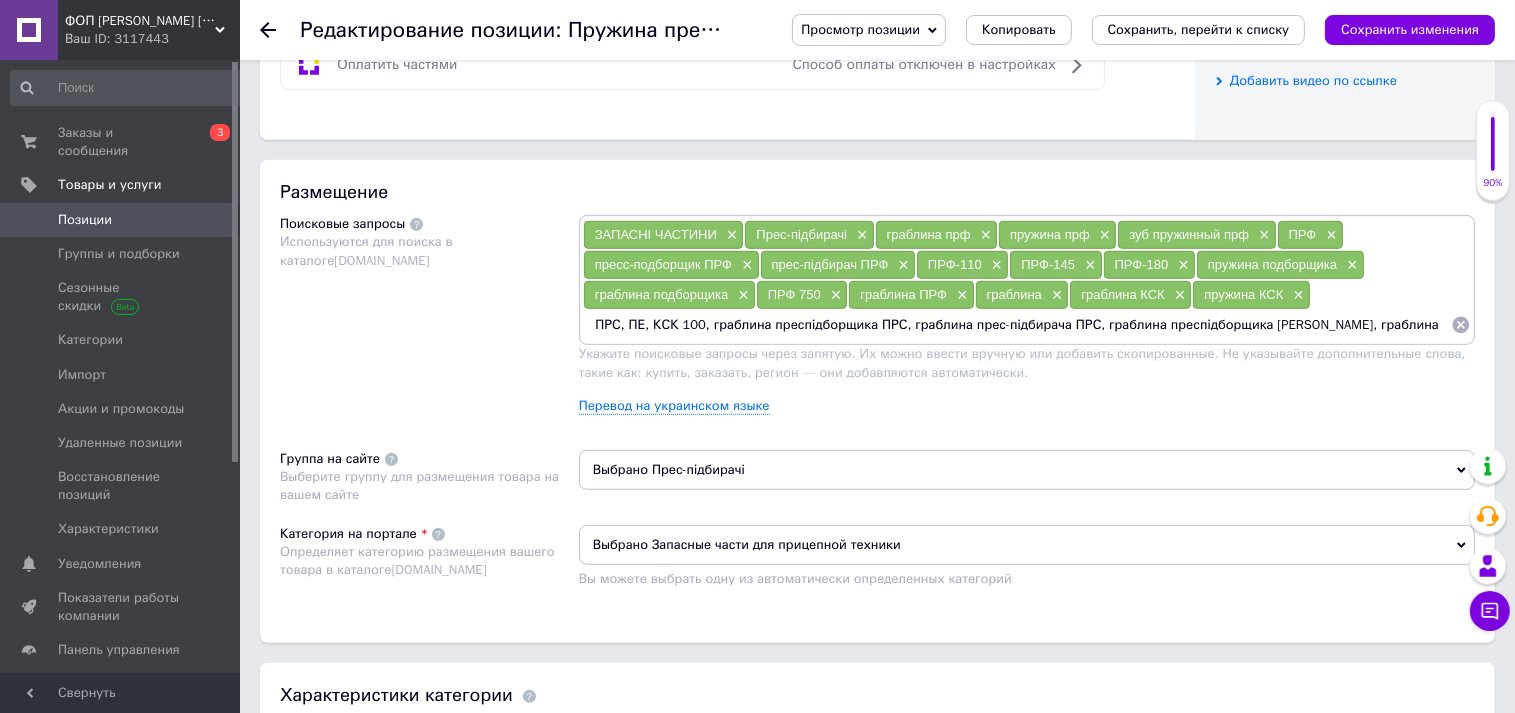 type on "КСК-100, ПРС, ПЕ, КСК 100, граблина преспідборщика ПРС, граблина прес-підбирача ПРС, граблина преспідборщика [PERSON_NAME], граблина прес-підбирача ПЕ" 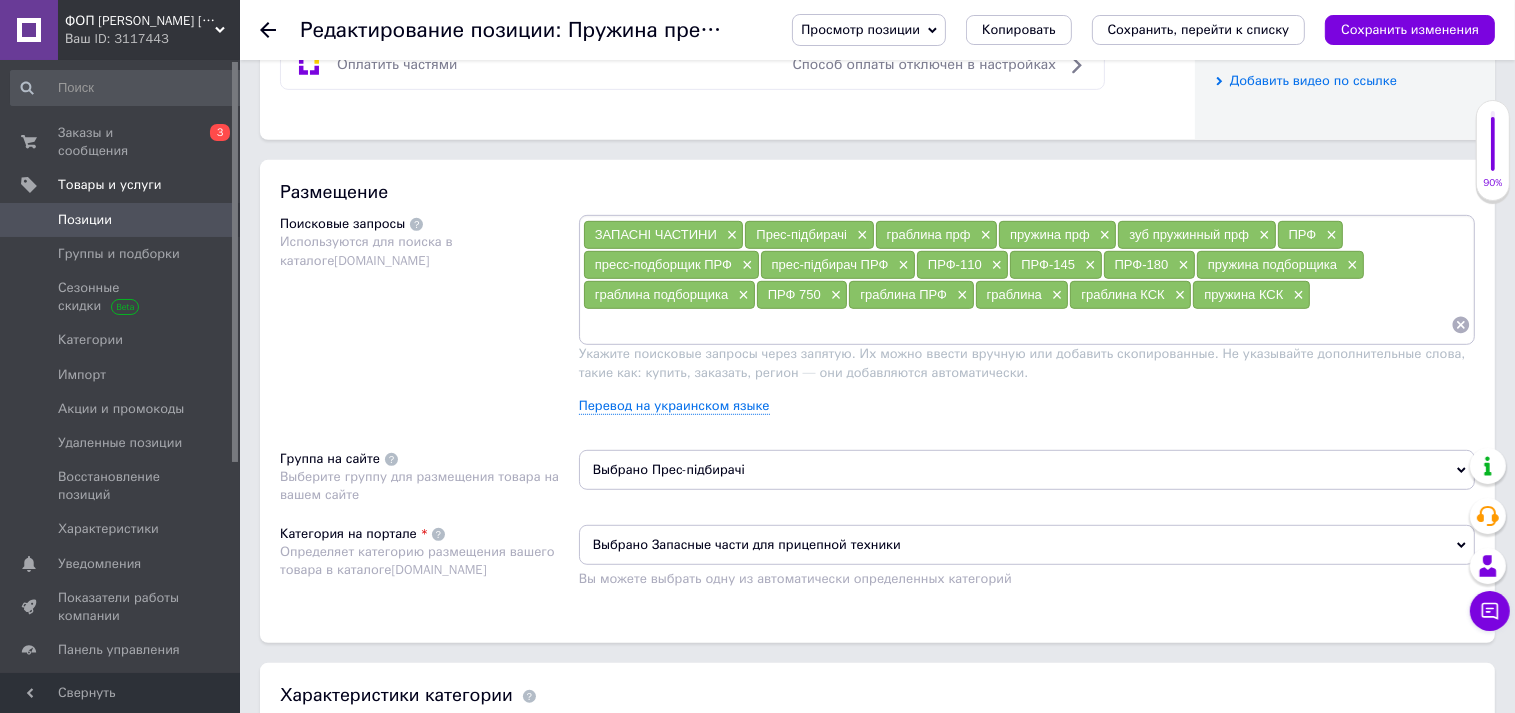 scroll, scrollTop: 0, scrollLeft: 0, axis: both 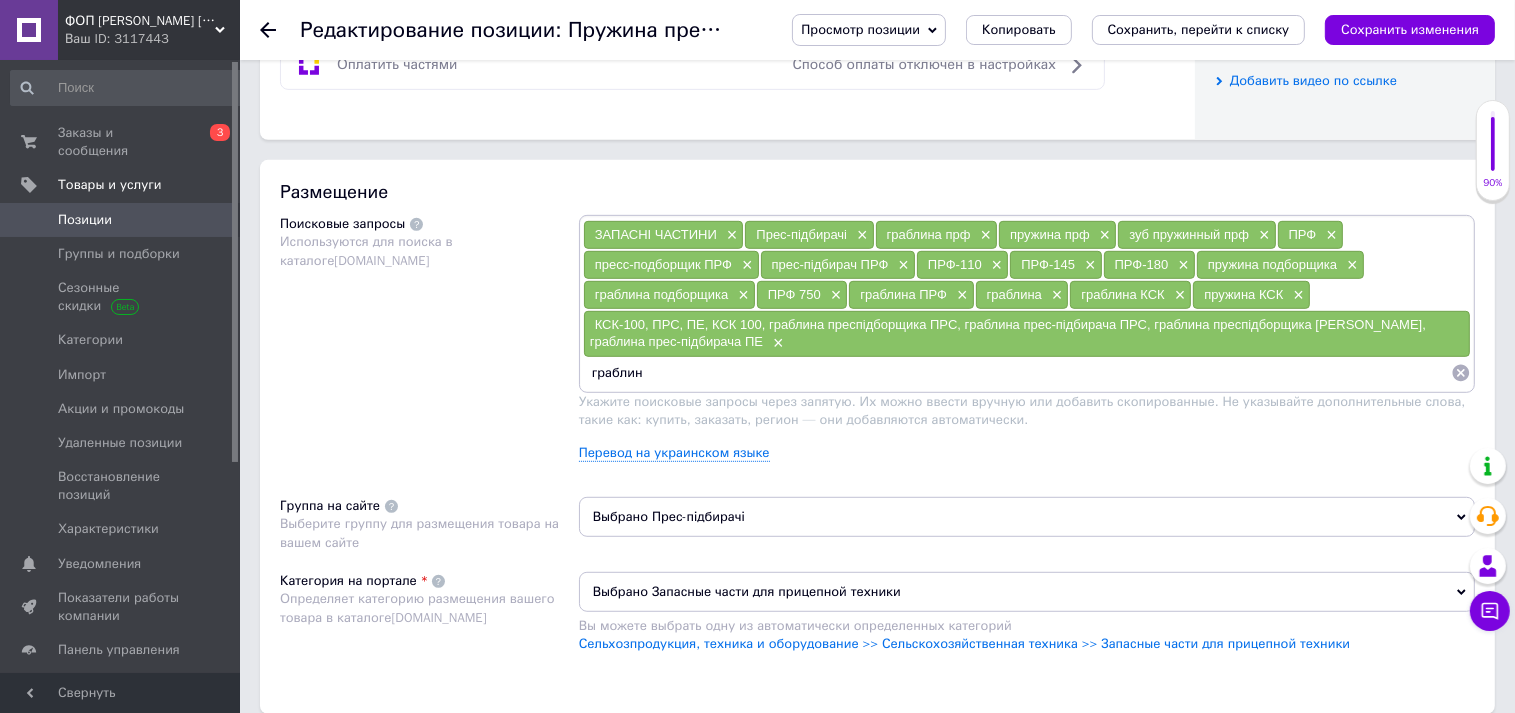 type on "граблина" 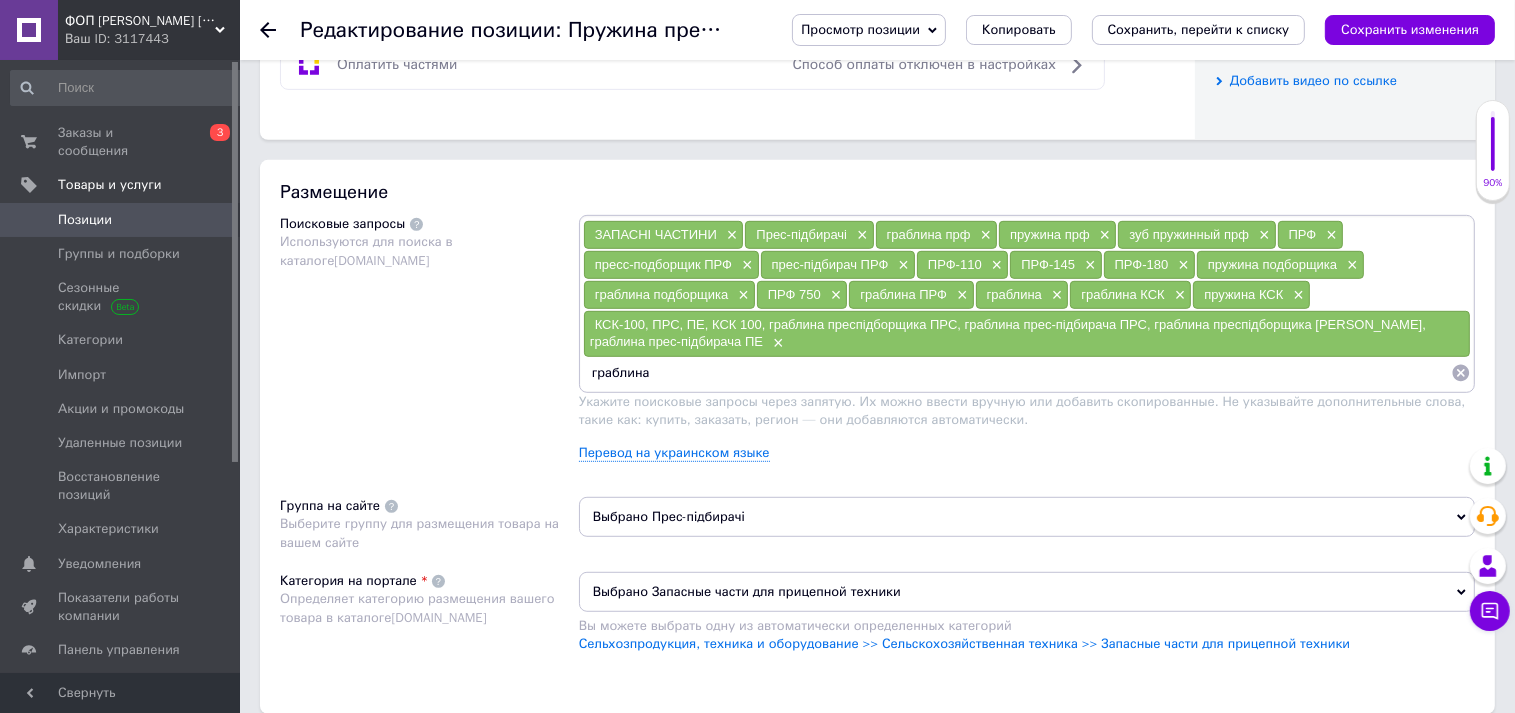 drag, startPoint x: 675, startPoint y: 363, endPoint x: 588, endPoint y: 368, distance: 87.14356 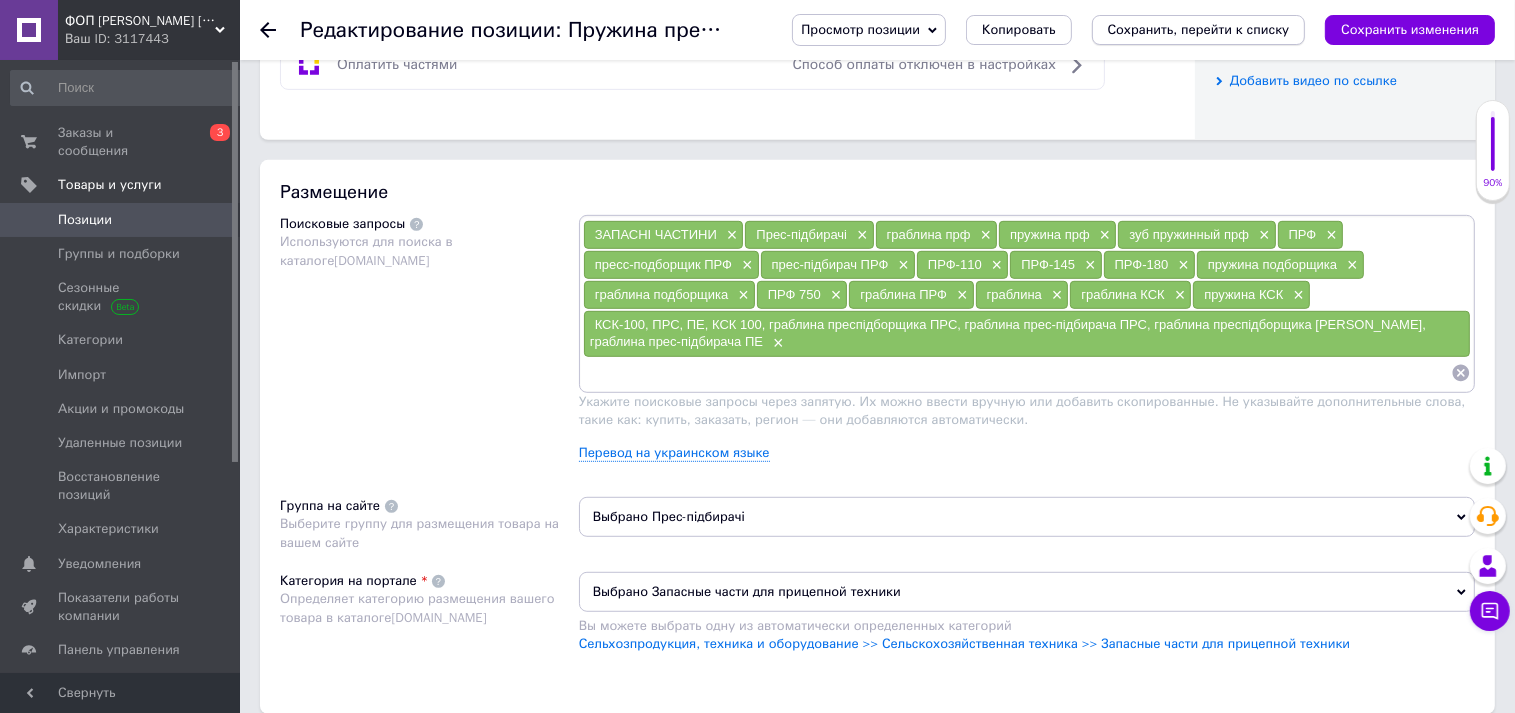 click on "Сохранить, перейти к списку" at bounding box center (1199, 30) 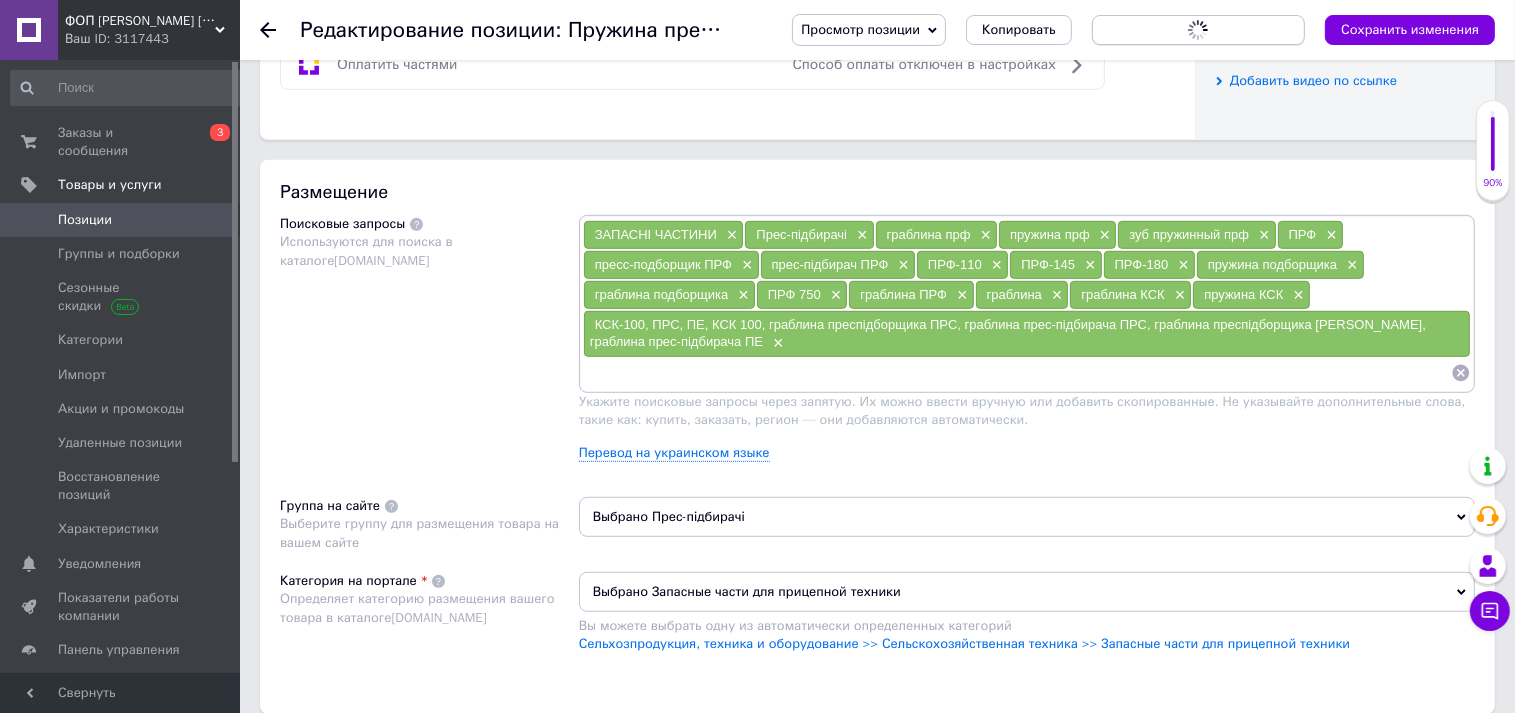scroll, scrollTop: 0, scrollLeft: 0, axis: both 